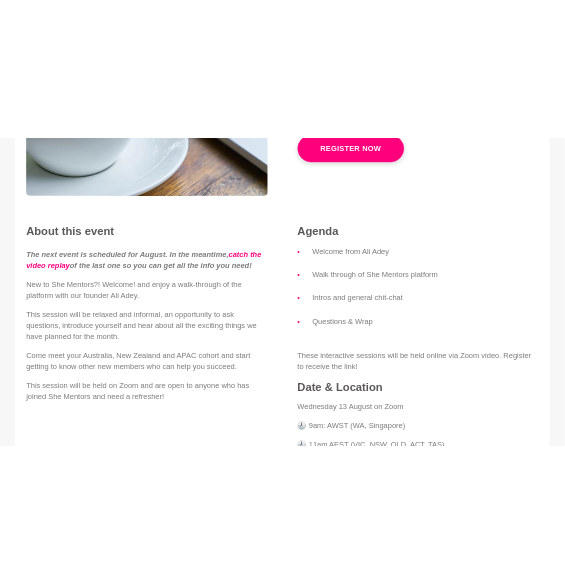 scroll, scrollTop: 0, scrollLeft: 0, axis: both 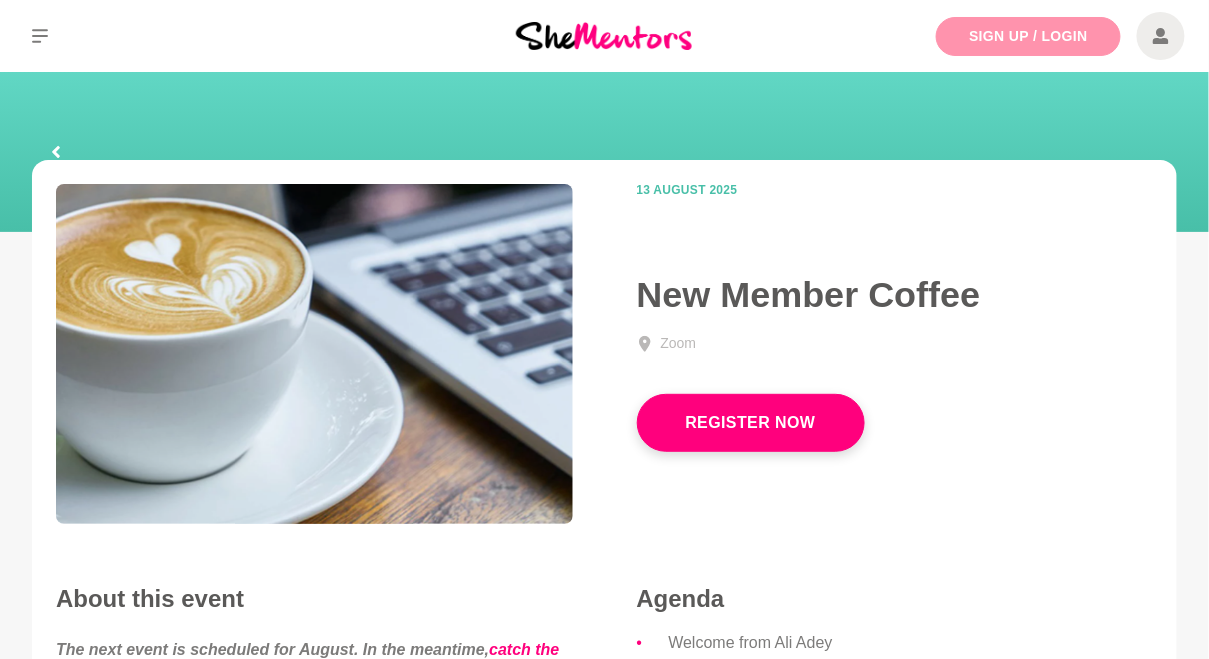 click on "Sign Up / Login" at bounding box center (1028, 36) 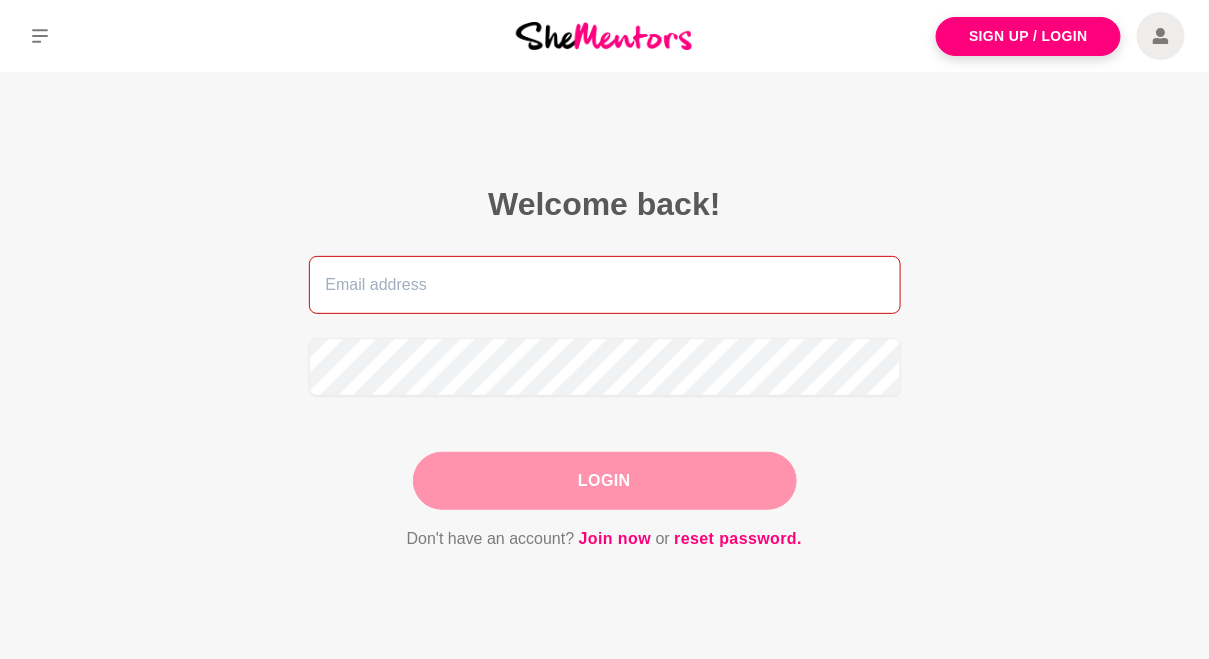 click at bounding box center [605, 285] 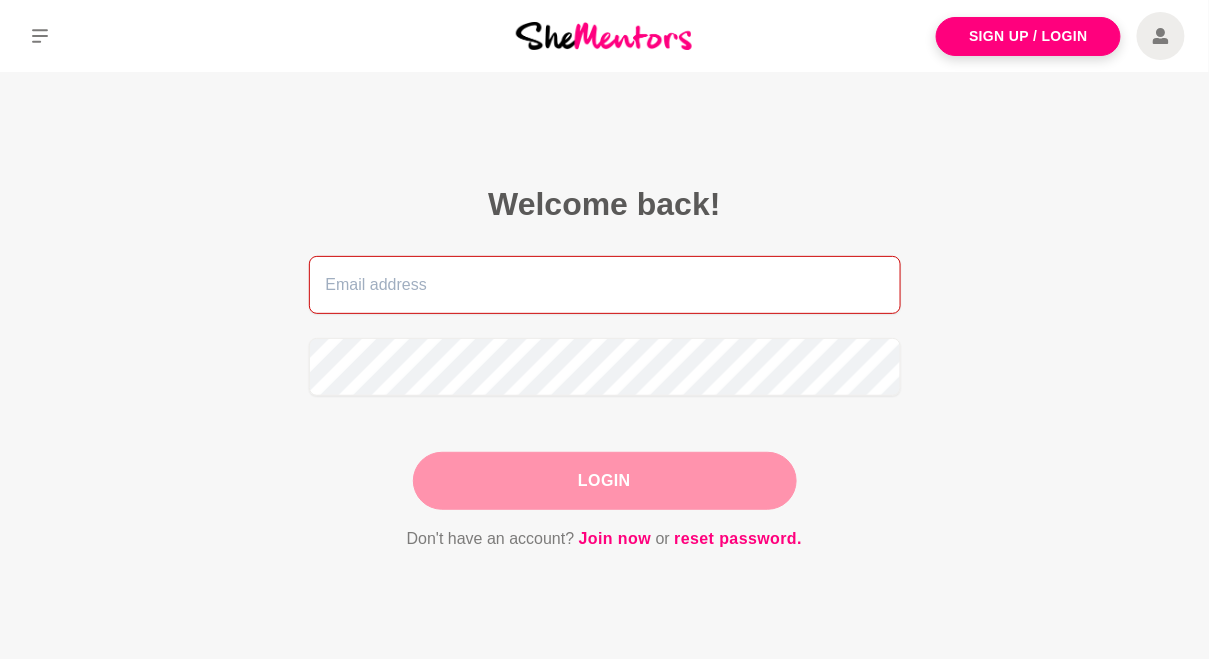type on "danicagfl@gmail.com" 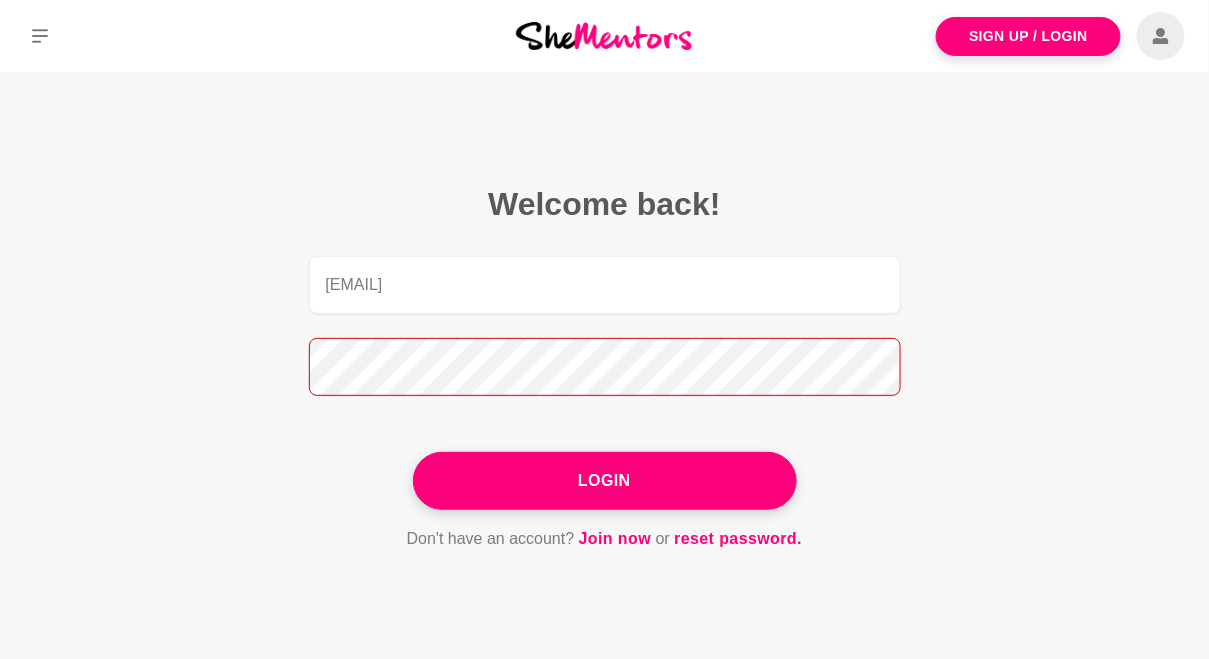 click on "Login" at bounding box center [605, 481] 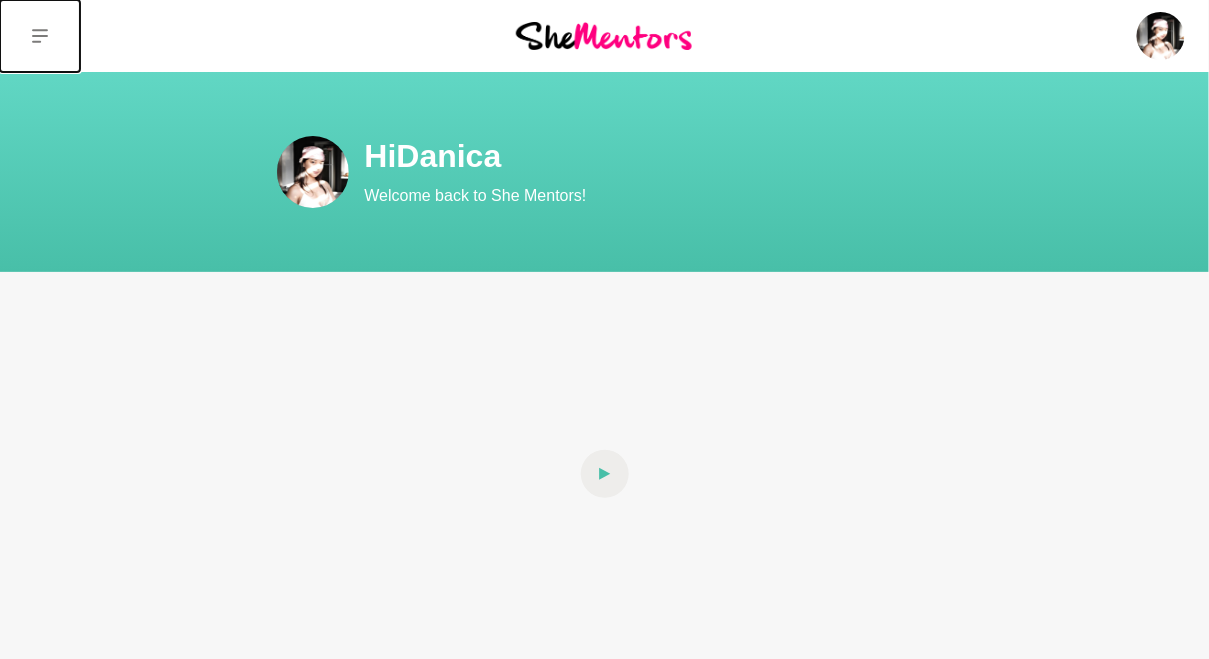click 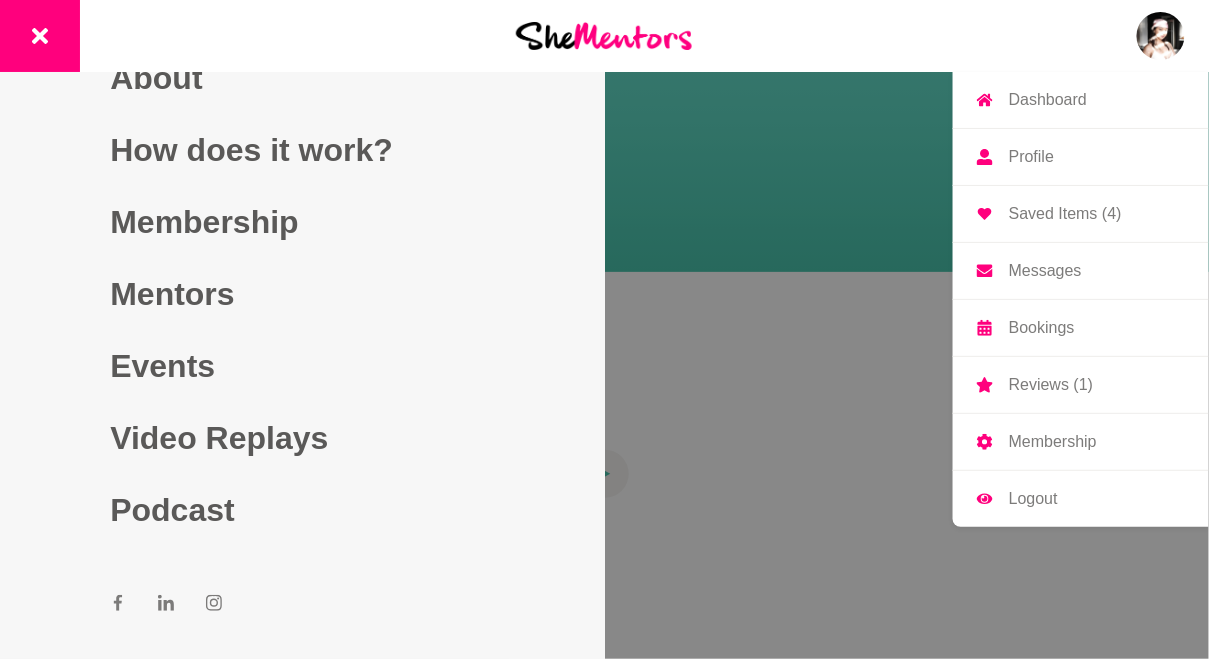 click at bounding box center [1161, 36] 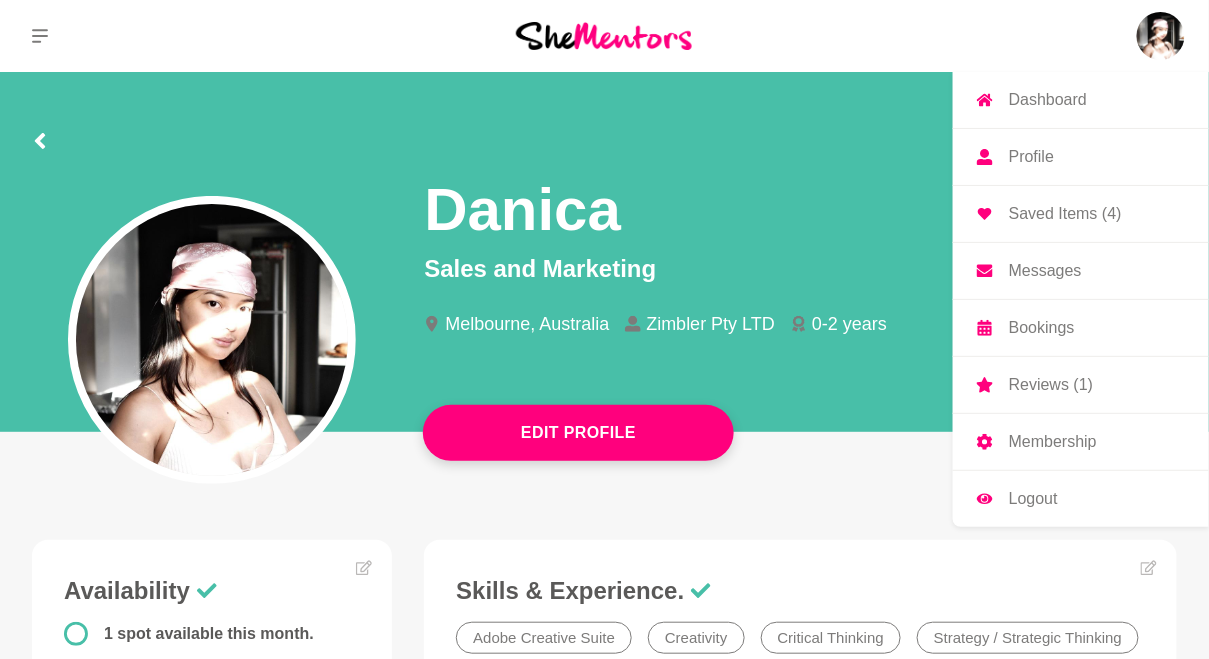 click on "Saved Items (4)" at bounding box center (1081, 214) 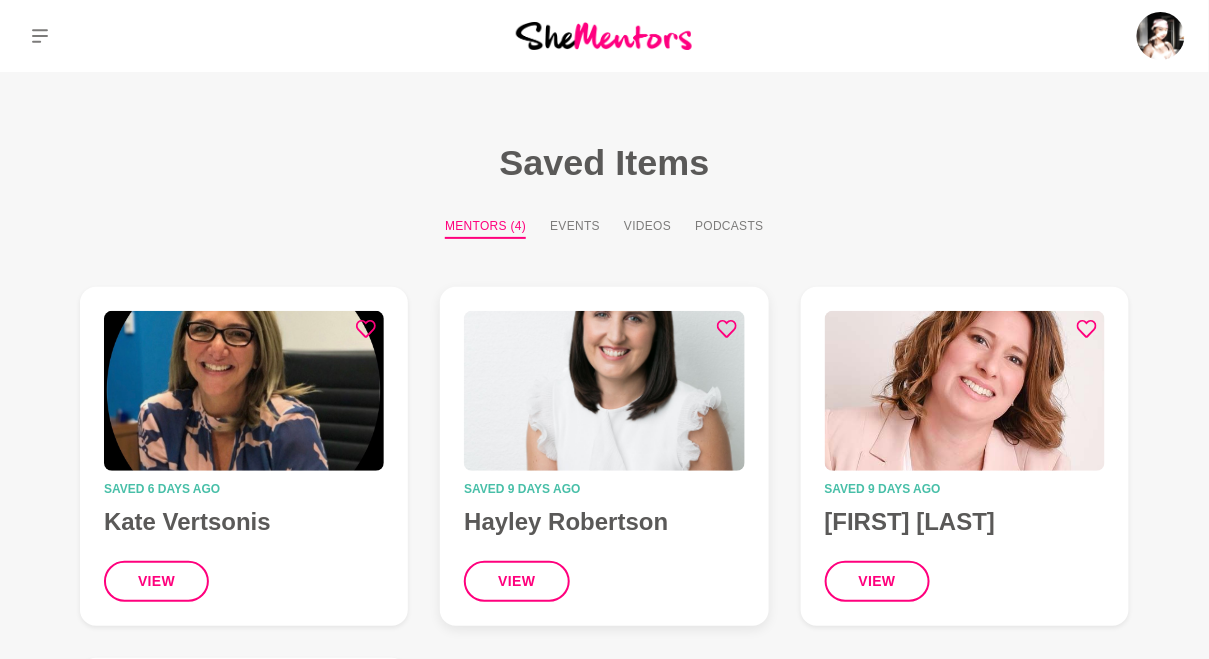 click on "Saved 9 days ago" at bounding box center [604, 489] 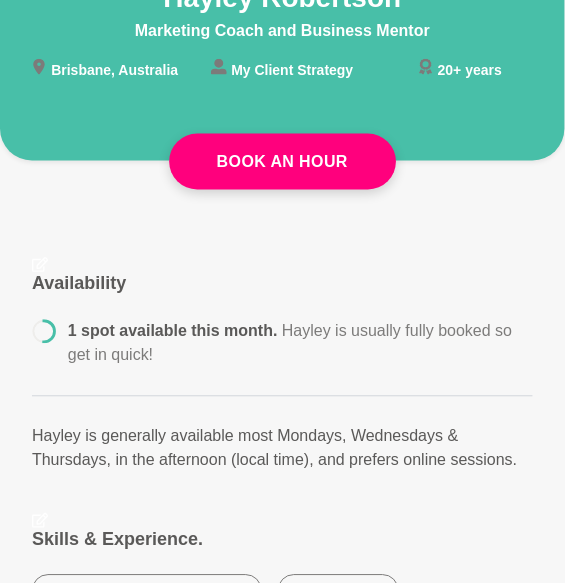 scroll, scrollTop: 288, scrollLeft: 0, axis: vertical 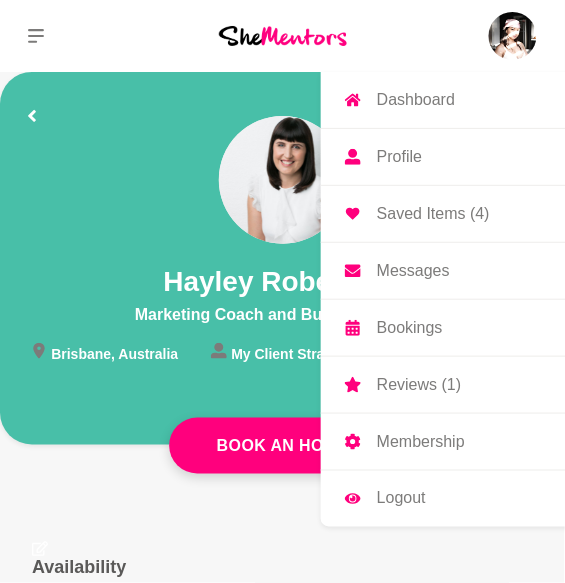 click on "Saved Items (4)" at bounding box center (433, 214) 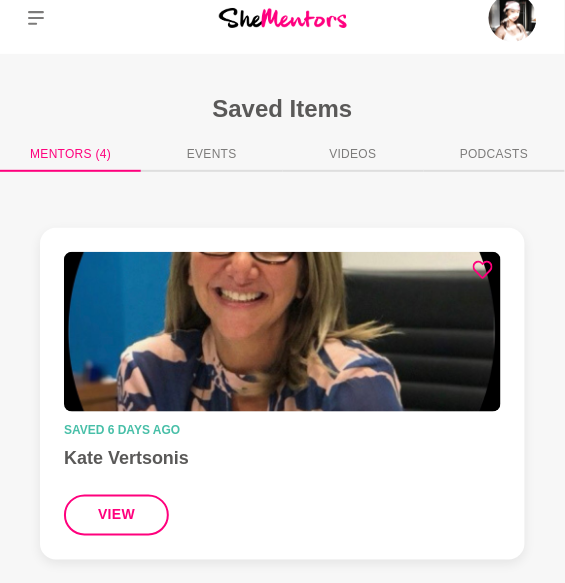 scroll, scrollTop: 0, scrollLeft: 0, axis: both 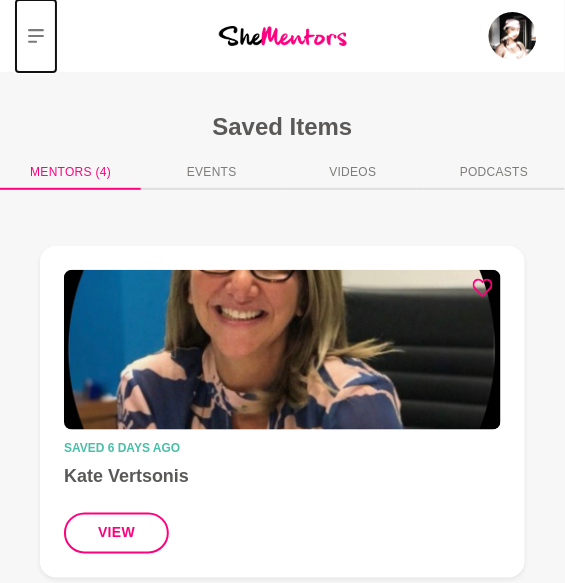 click 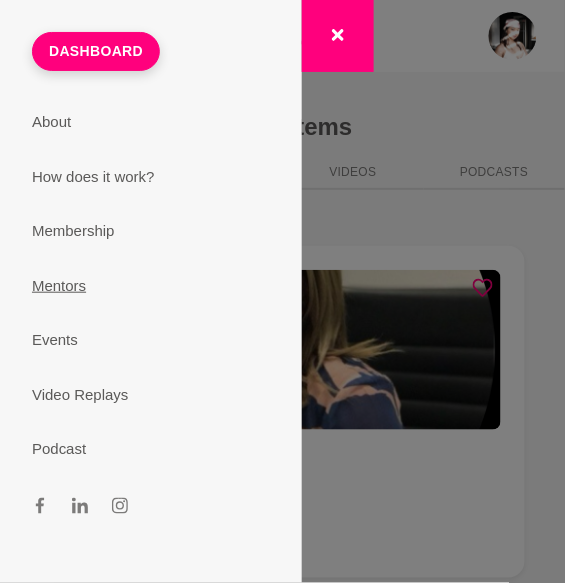 click on "Mentors" at bounding box center [151, 286] 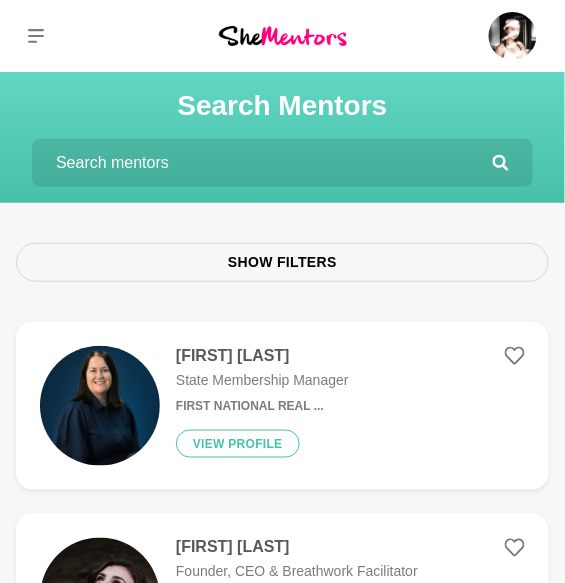 click at bounding box center [262, 163] 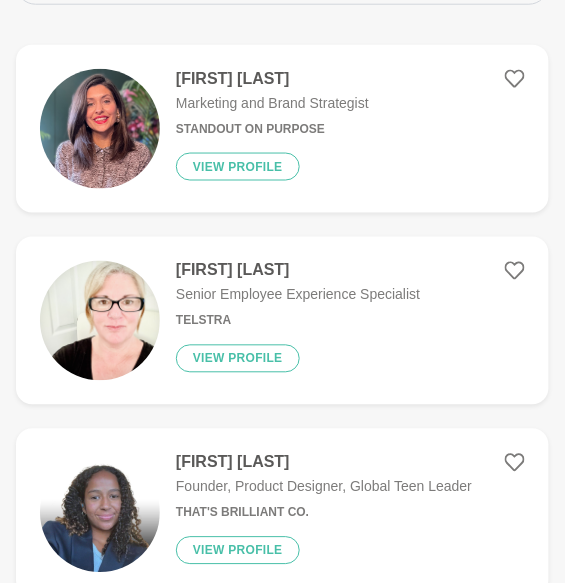 scroll, scrollTop: 280, scrollLeft: 0, axis: vertical 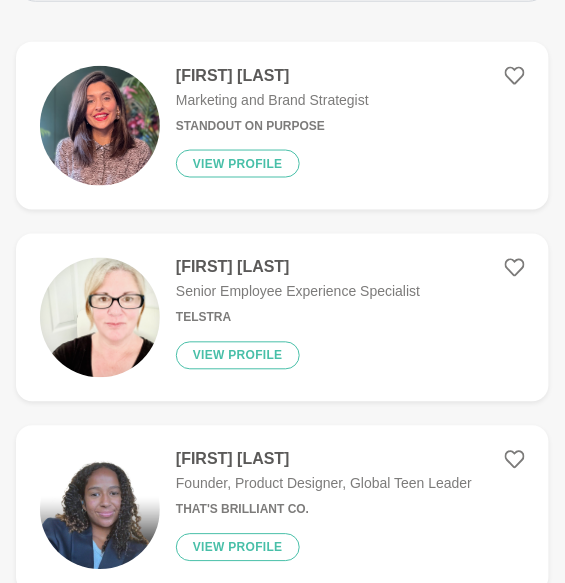 type on "jill" 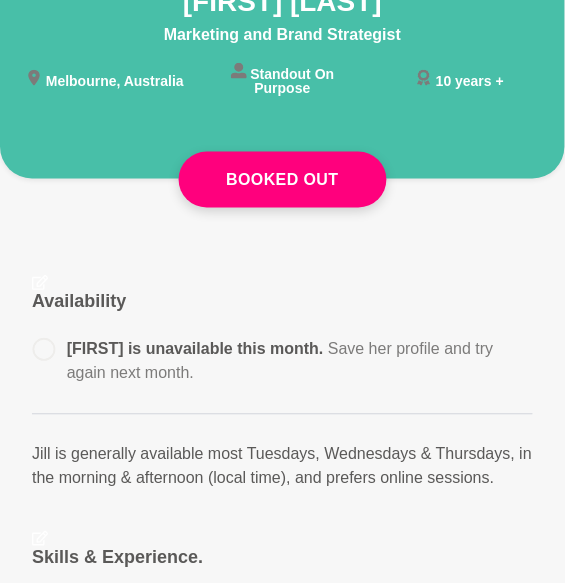 scroll, scrollTop: 0, scrollLeft: 0, axis: both 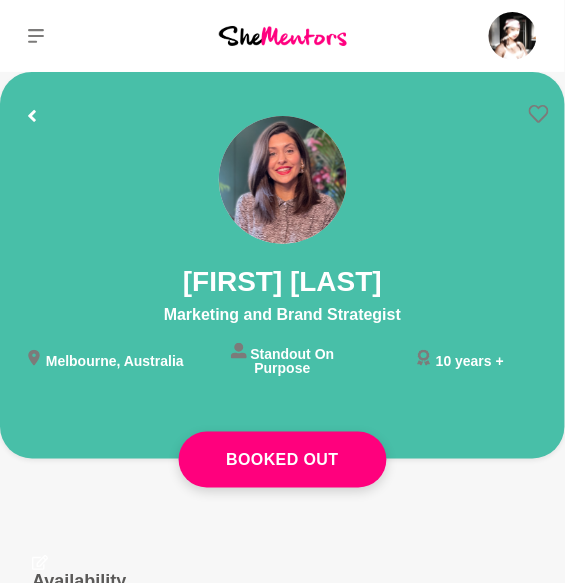 click at bounding box center (539, 117) 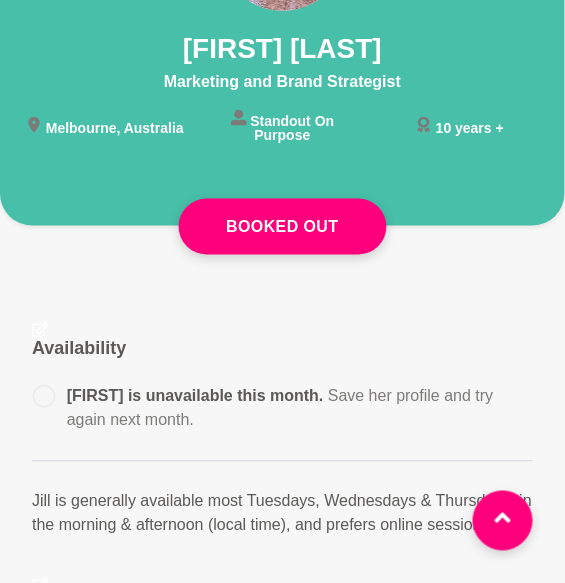 scroll, scrollTop: 0, scrollLeft: 0, axis: both 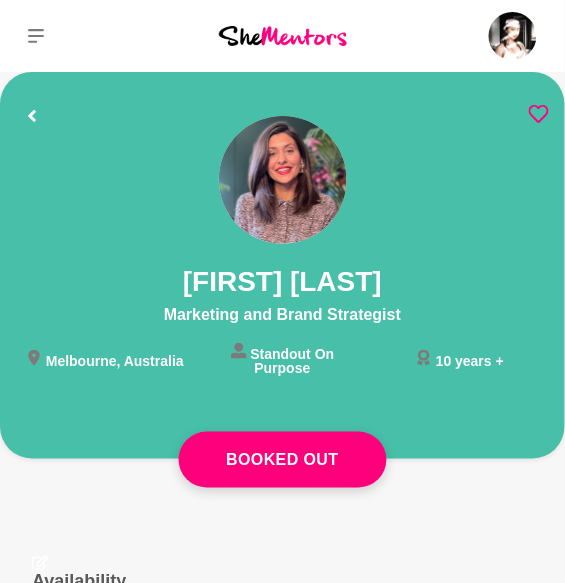 click 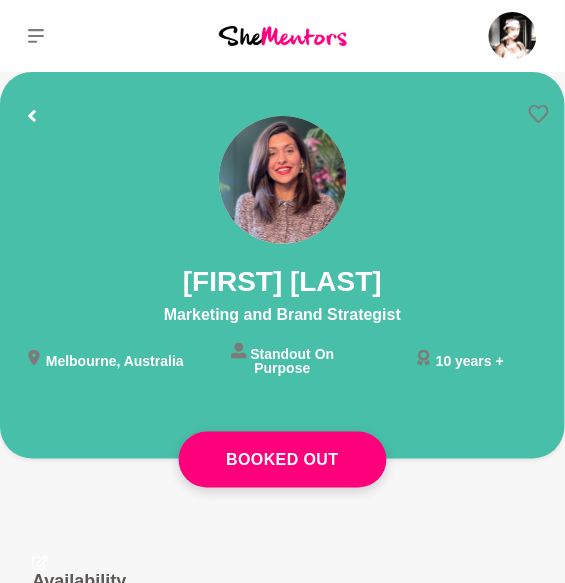 click 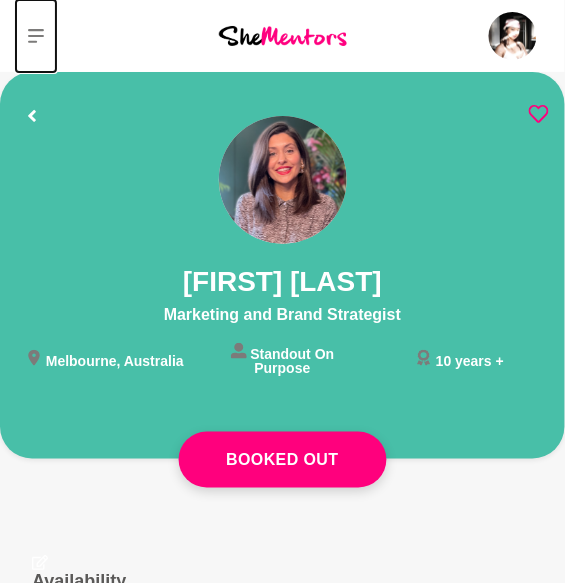 click 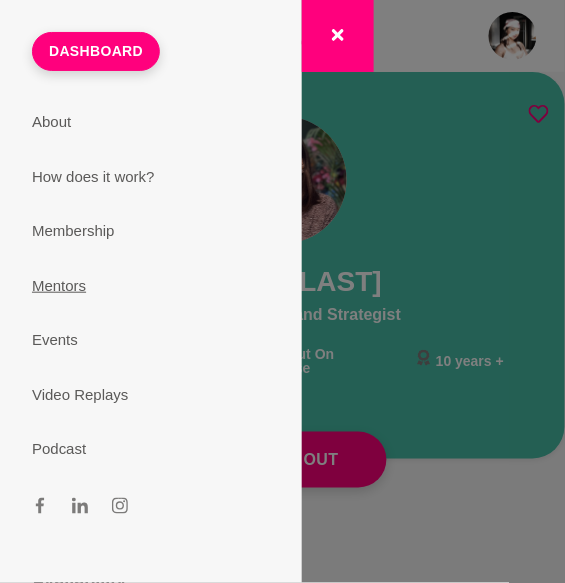 click on "Mentors" at bounding box center [151, 286] 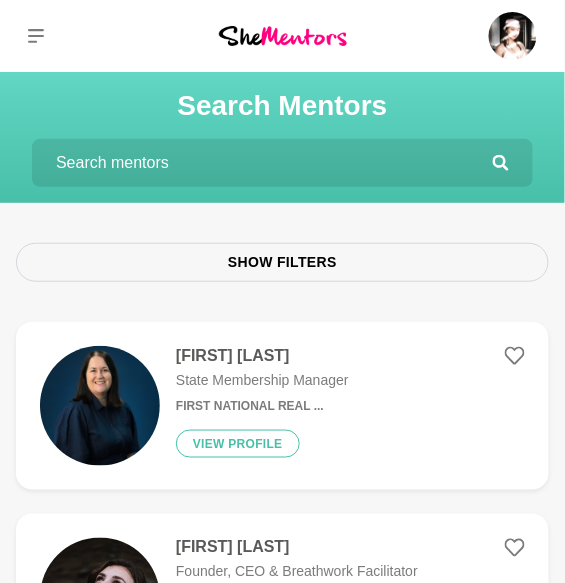 click at bounding box center (262, 163) 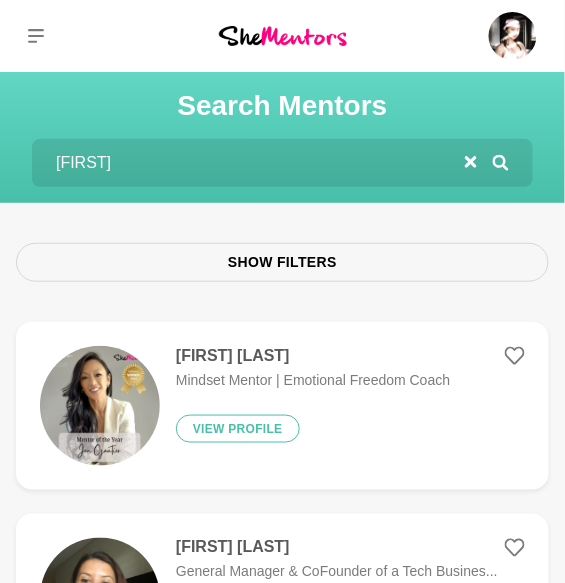 type on "jen" 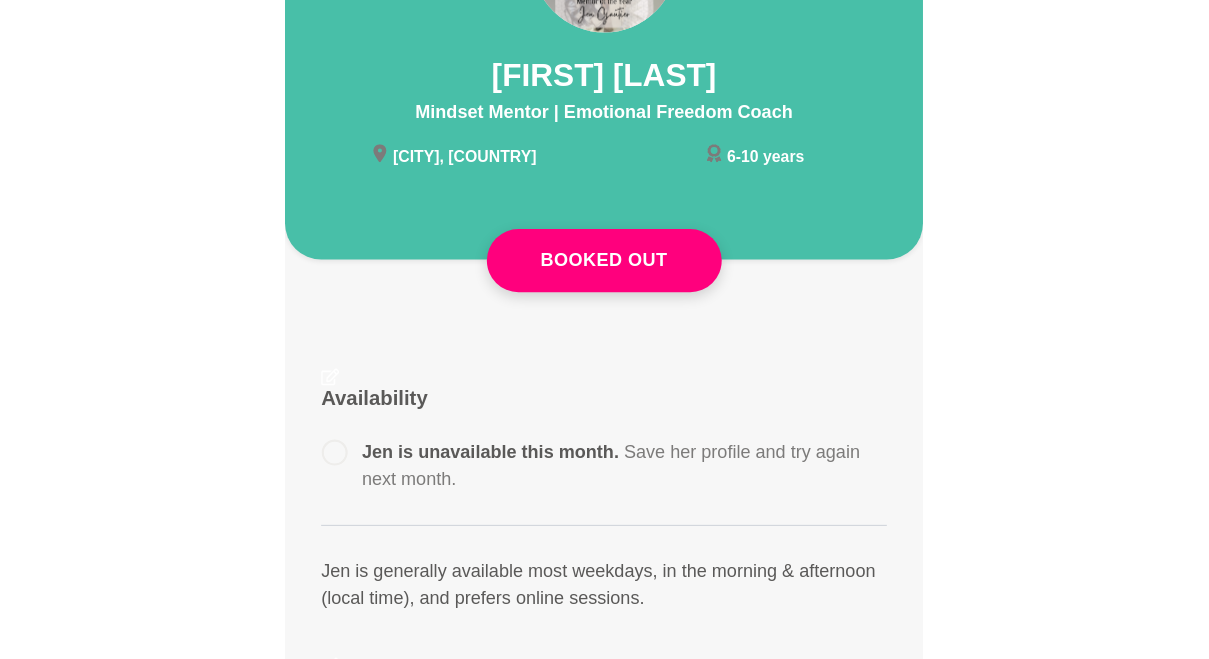 scroll, scrollTop: 0, scrollLeft: 0, axis: both 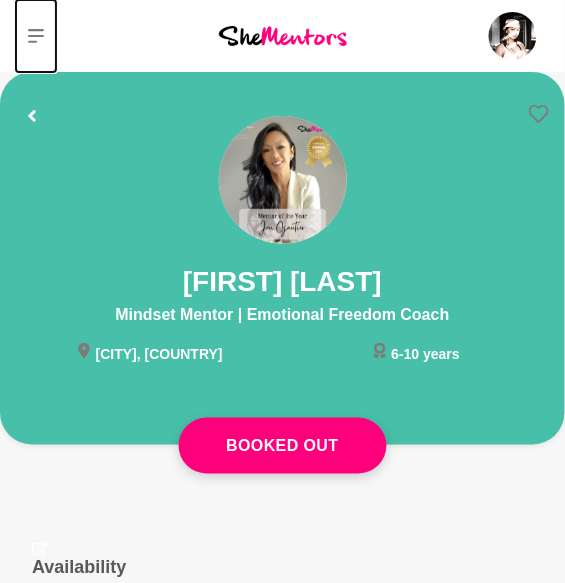 click 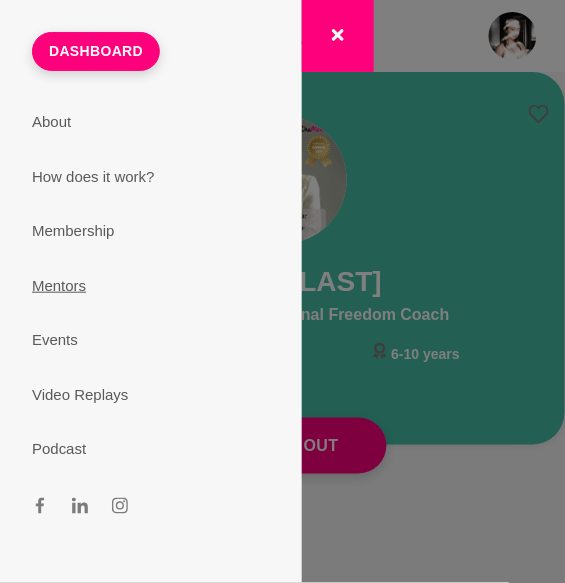 click on "Mentors" at bounding box center (151, 286) 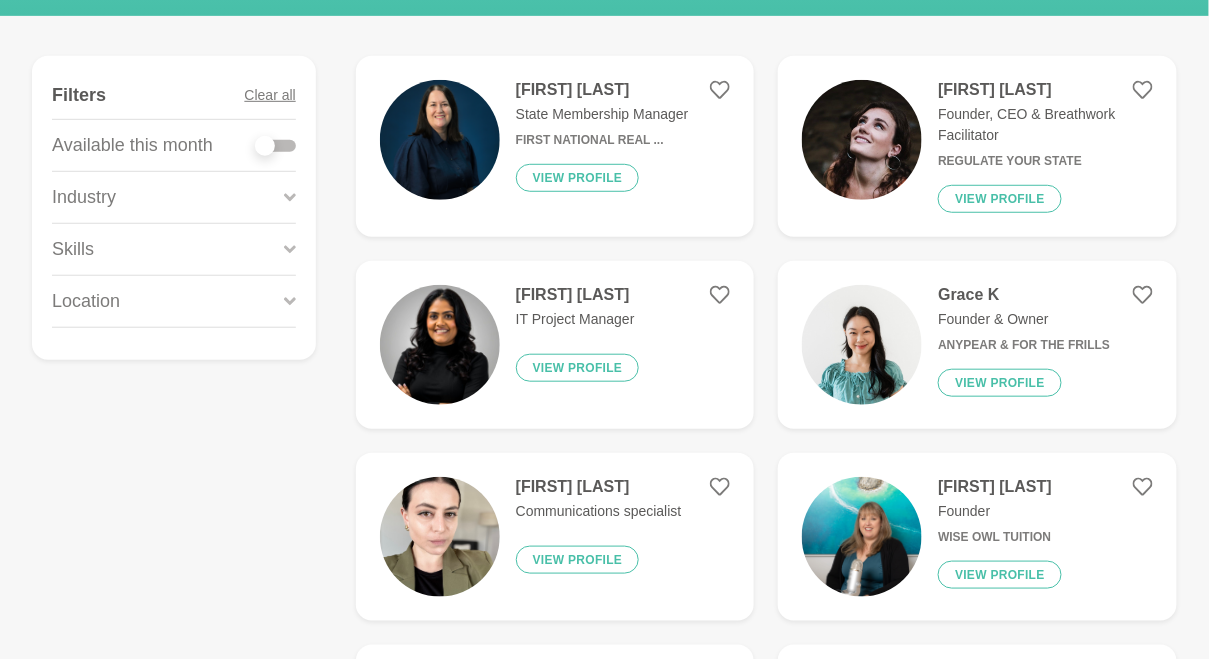 scroll, scrollTop: 267, scrollLeft: 0, axis: vertical 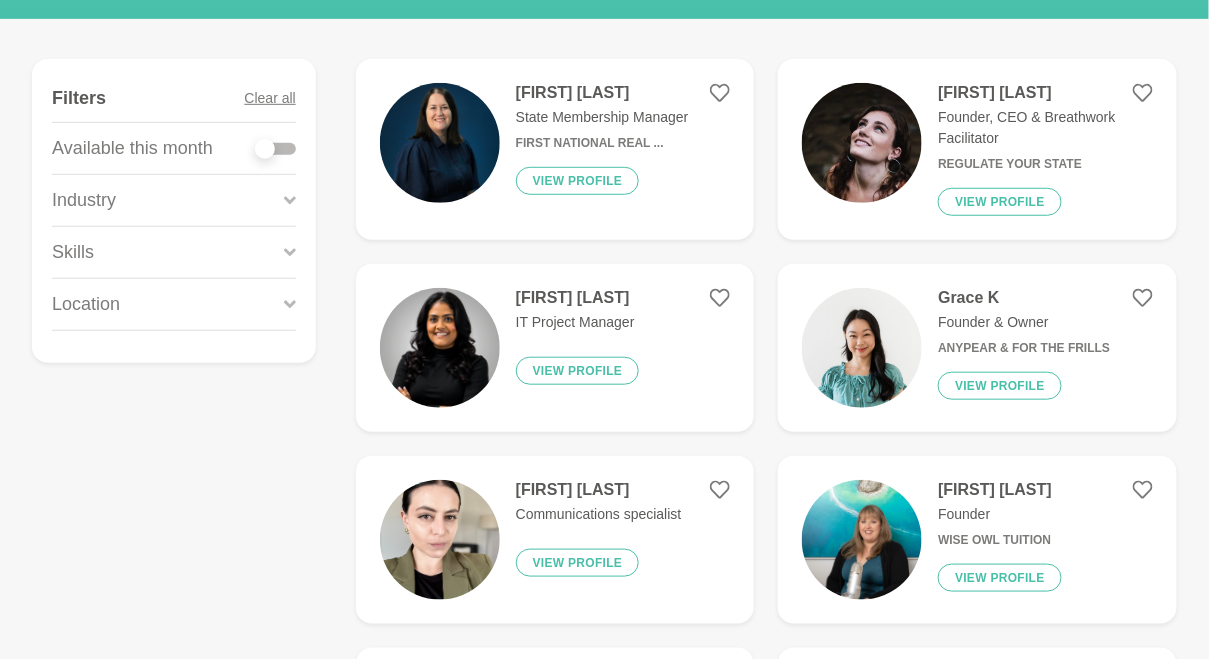 click on "Skills" at bounding box center [174, 252] 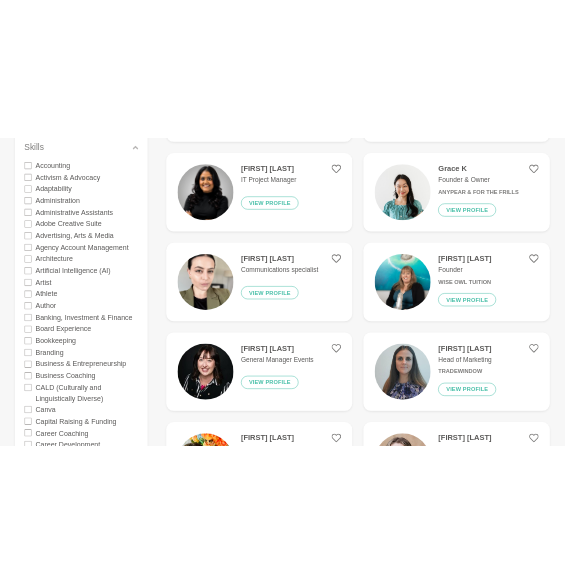 scroll, scrollTop: 489, scrollLeft: 0, axis: vertical 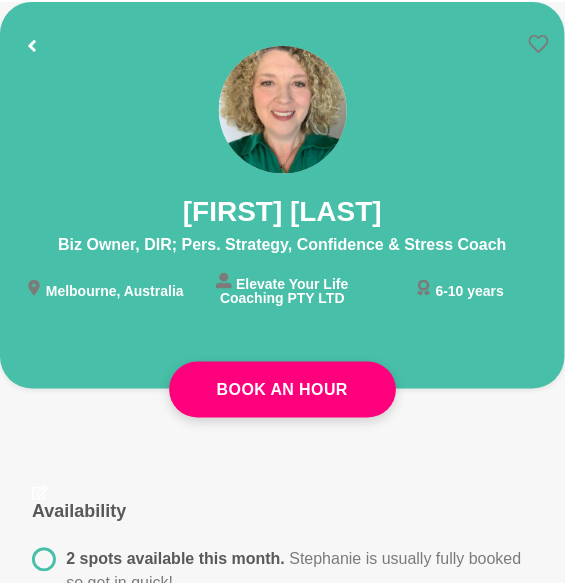 click 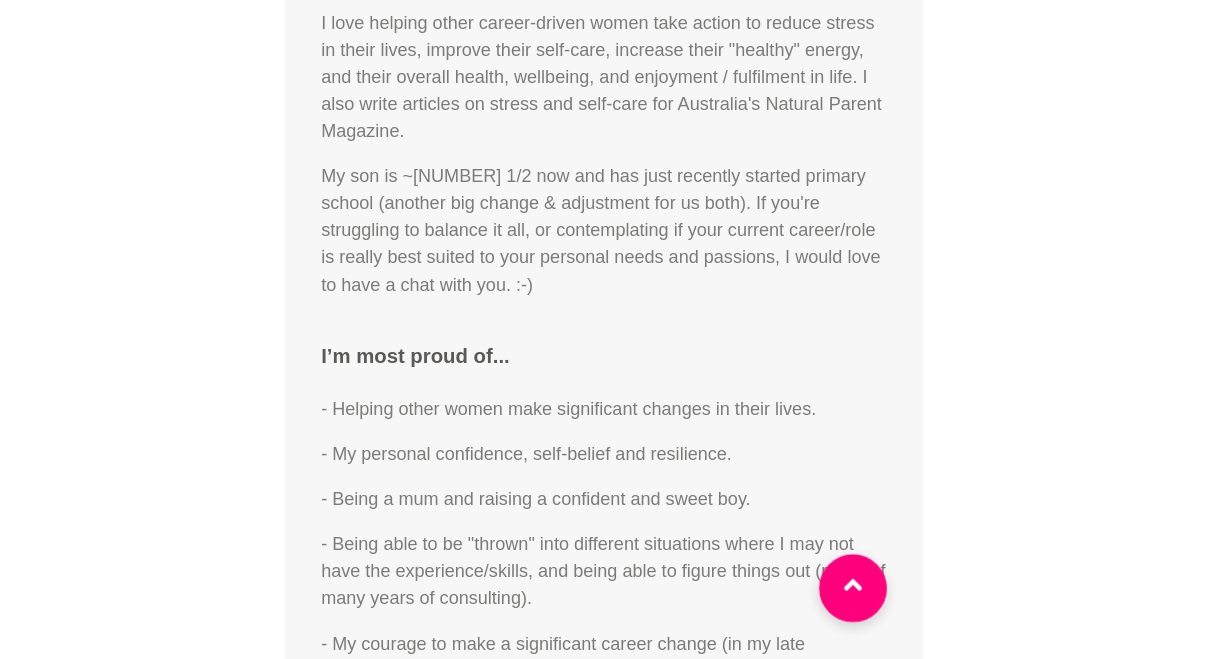 scroll, scrollTop: 1770, scrollLeft: 0, axis: vertical 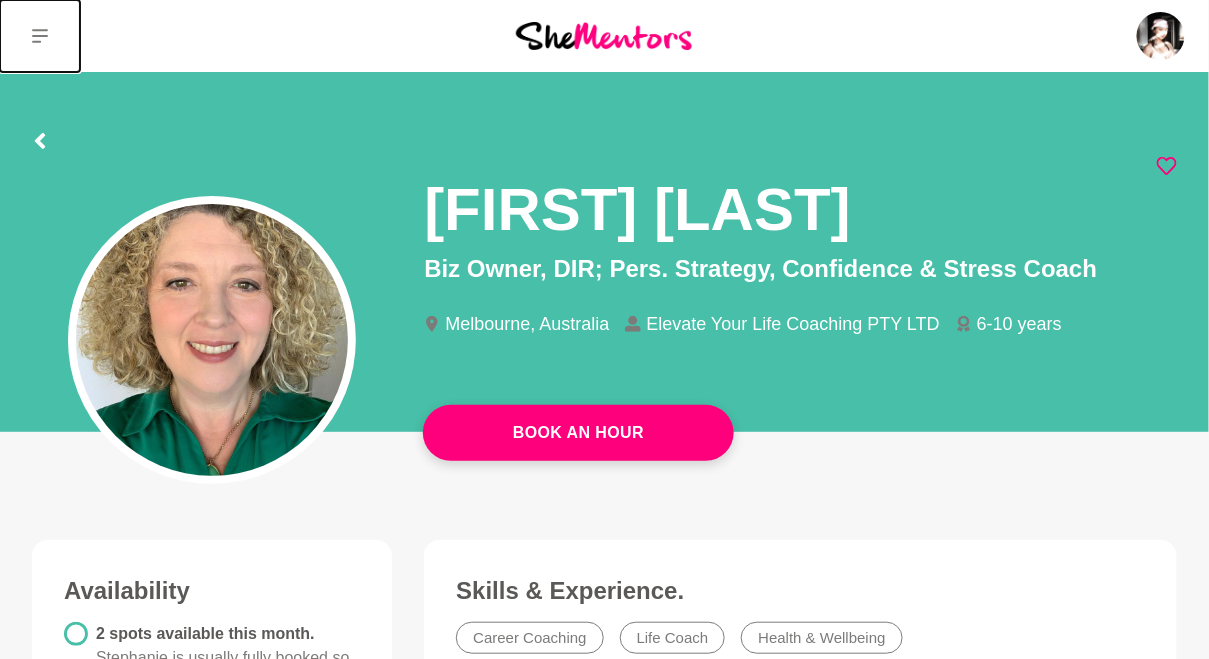 click 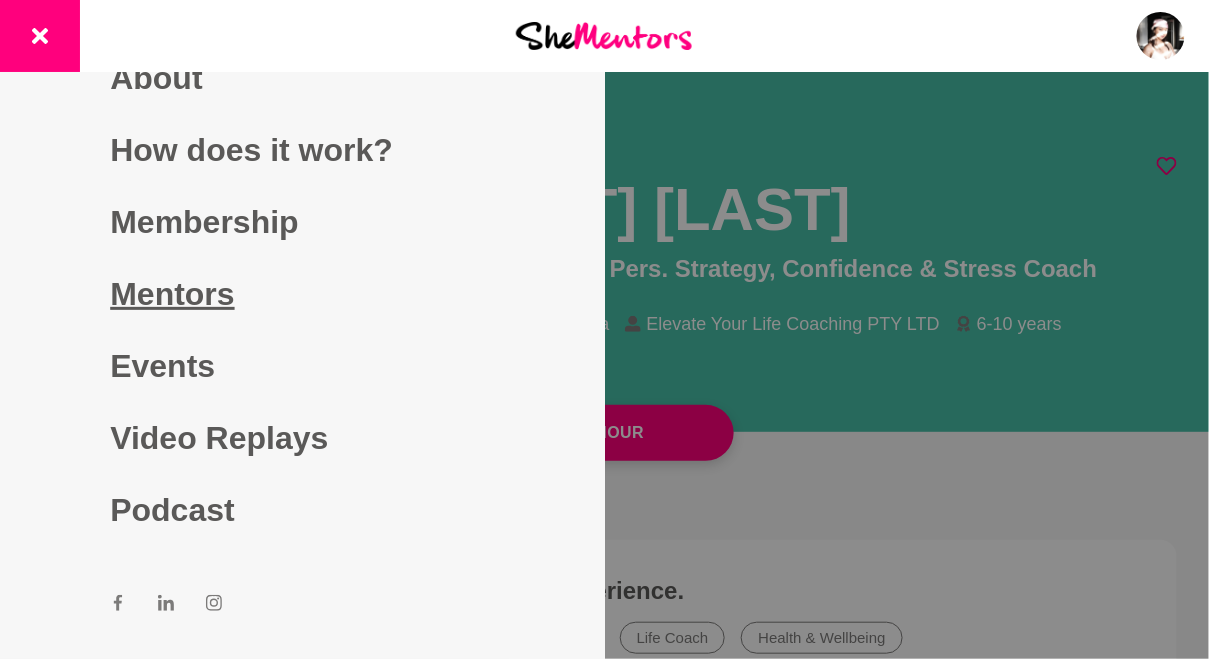 click on "Mentors" at bounding box center [302, 294] 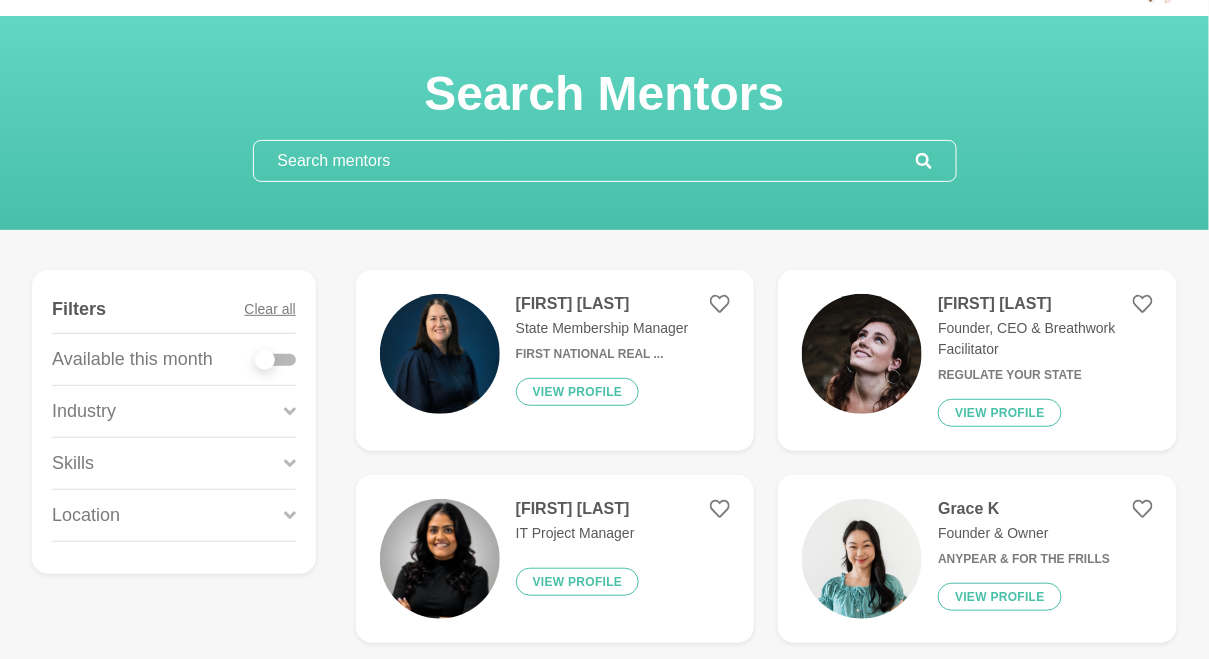 click on "Industry" at bounding box center (174, 411) 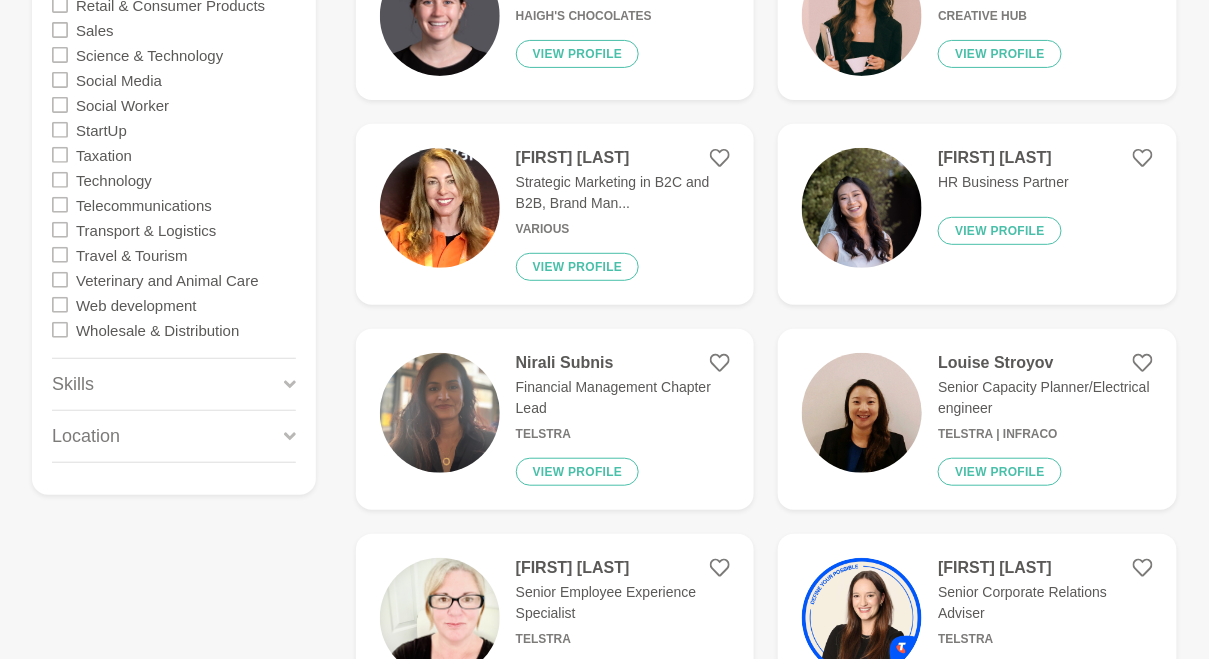 scroll, scrollTop: 2169, scrollLeft: 0, axis: vertical 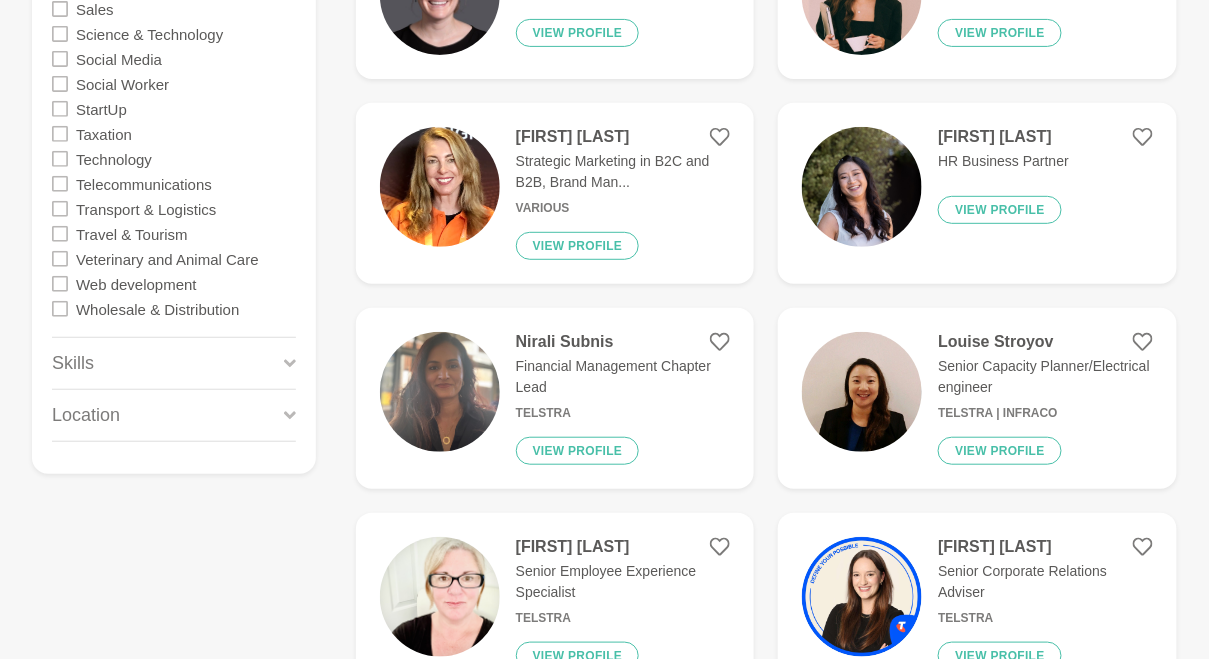 click on "Skills" at bounding box center [174, 363] 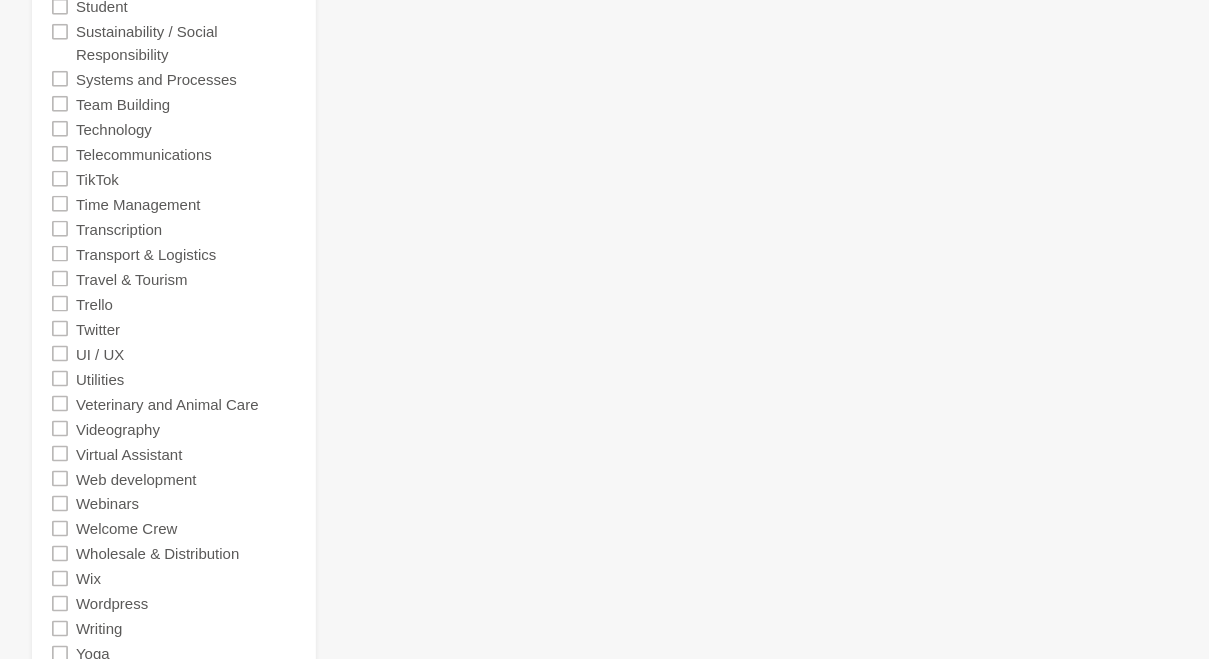 scroll, scrollTop: 6558, scrollLeft: 0, axis: vertical 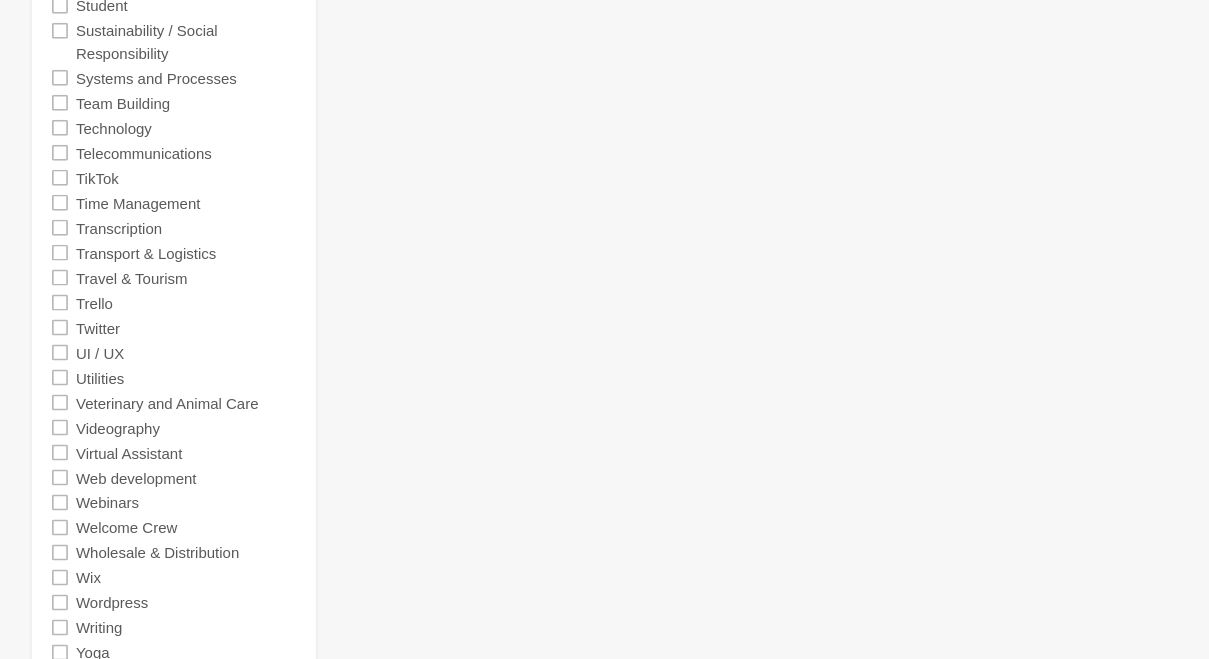click on "TikTok" at bounding box center (174, 177) 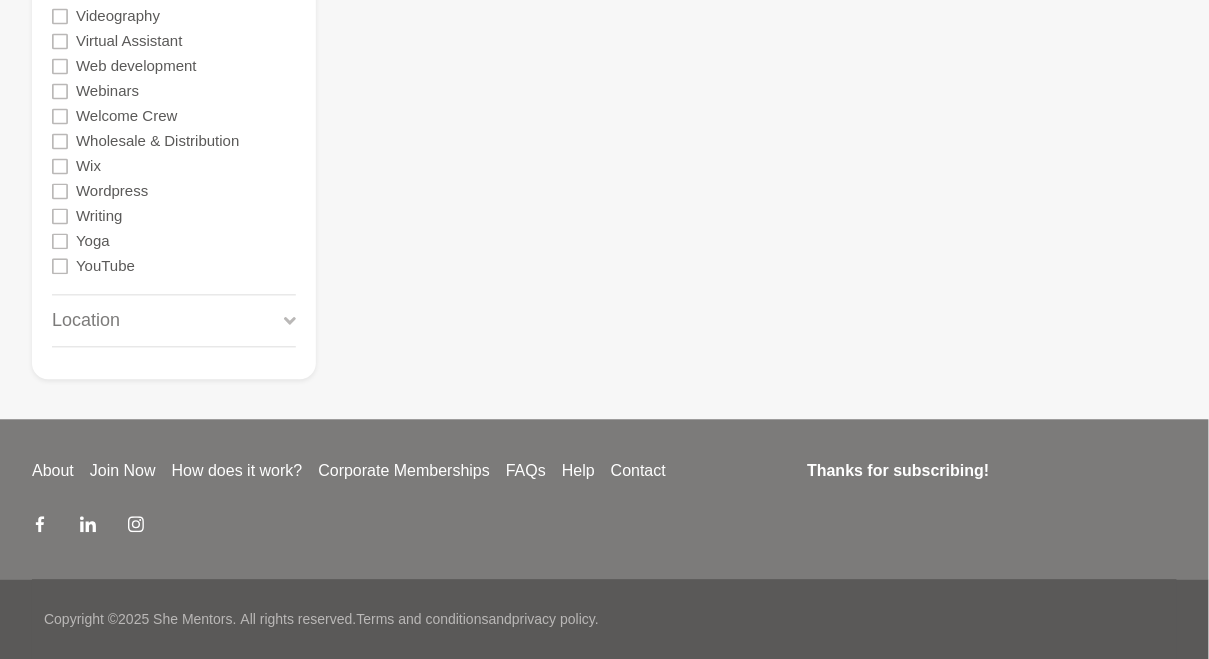 scroll, scrollTop: 4636, scrollLeft: 0, axis: vertical 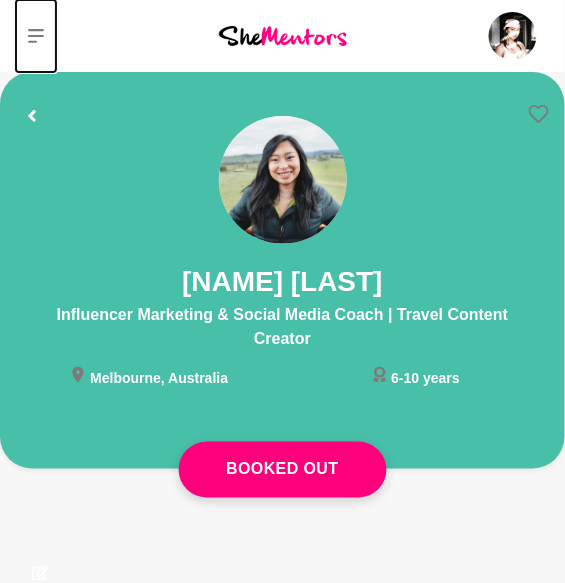 click at bounding box center [36, 36] 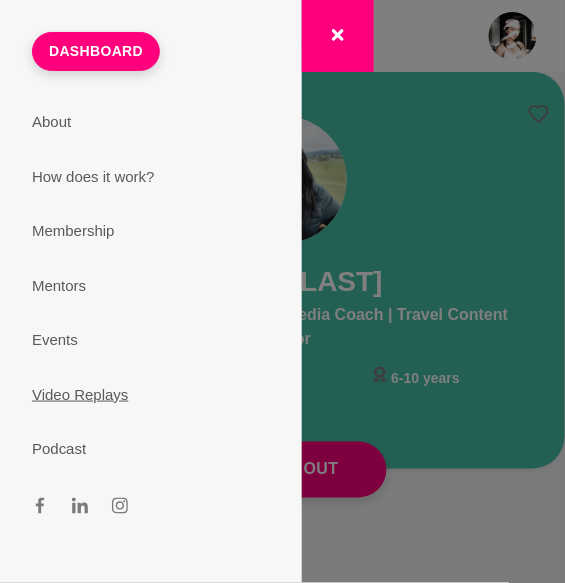 click on "Video Replays" at bounding box center (151, 395) 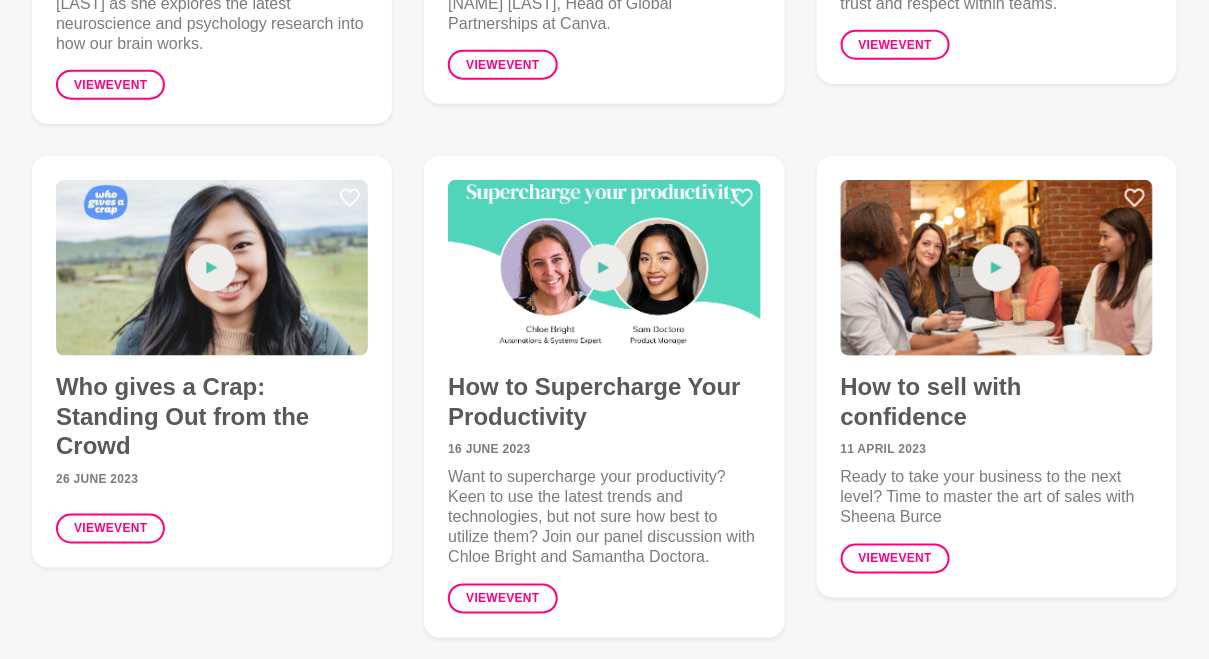scroll, scrollTop: 2604, scrollLeft: 0, axis: vertical 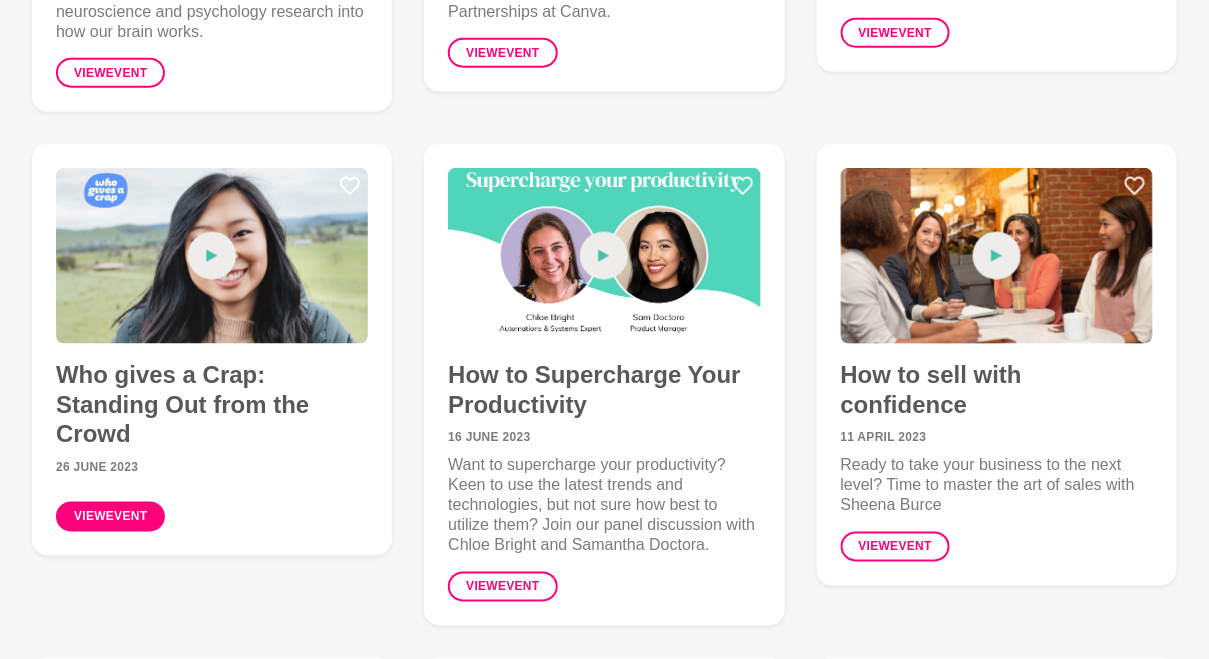 click on "View event" at bounding box center (110, 517) 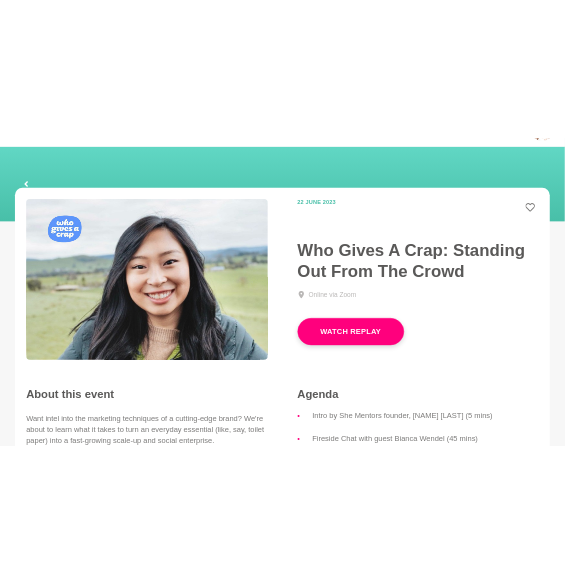 scroll, scrollTop: 0, scrollLeft: 0, axis: both 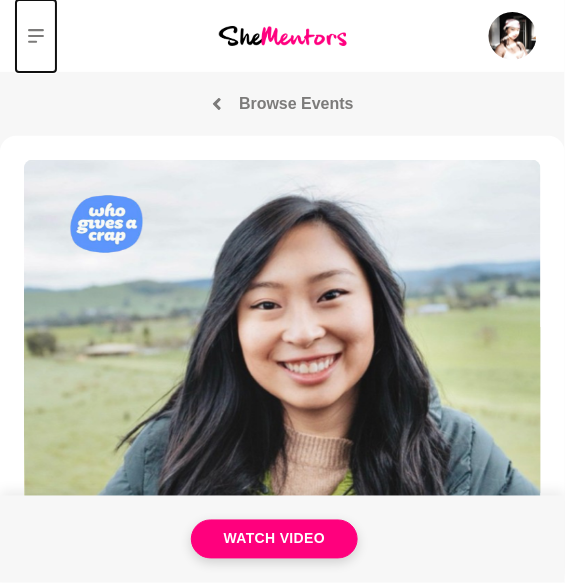 click at bounding box center [36, 36] 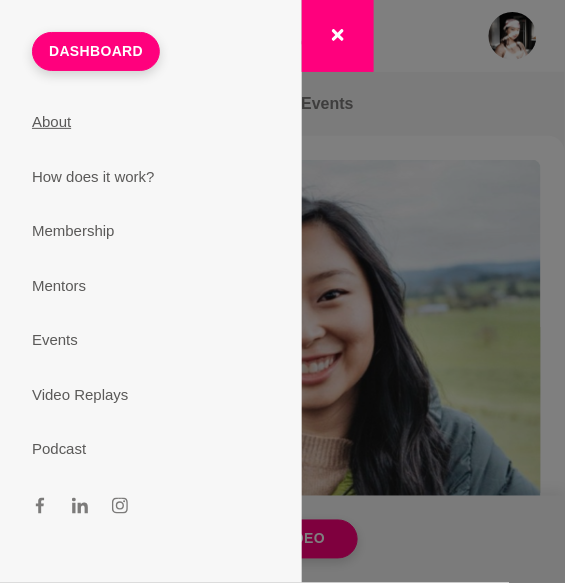 click on "About" at bounding box center [151, 122] 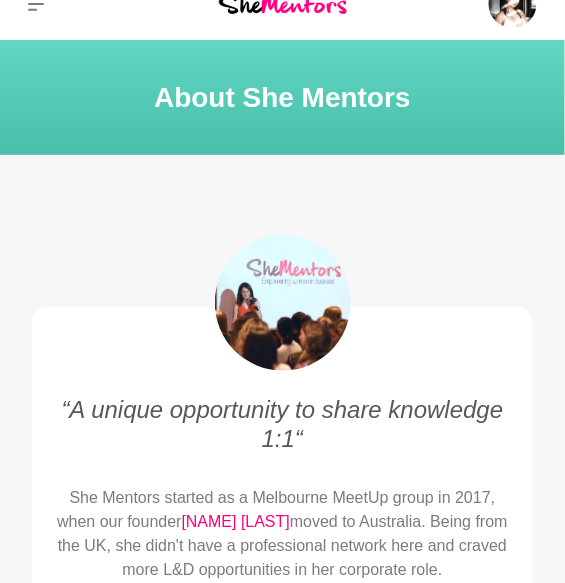 scroll, scrollTop: 0, scrollLeft: 0, axis: both 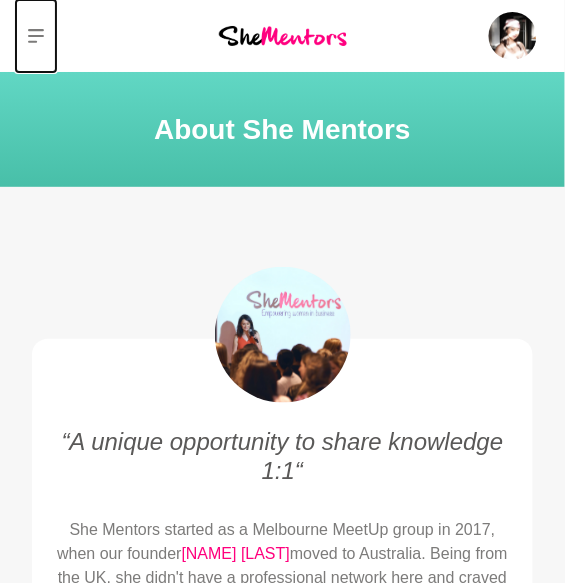 click at bounding box center [36, 36] 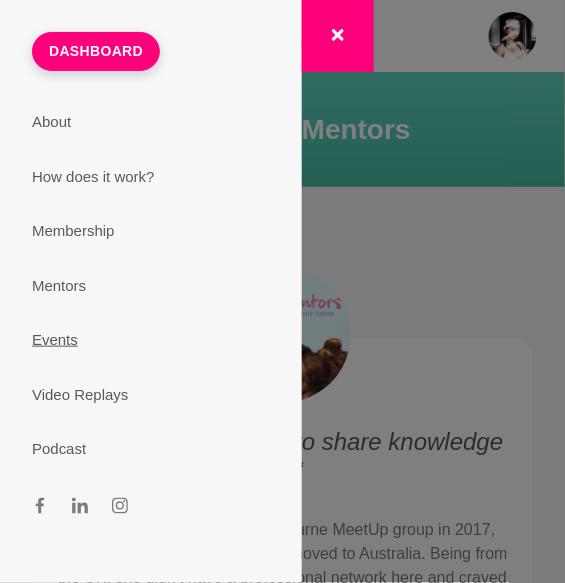 click on "Events" at bounding box center (151, 340) 